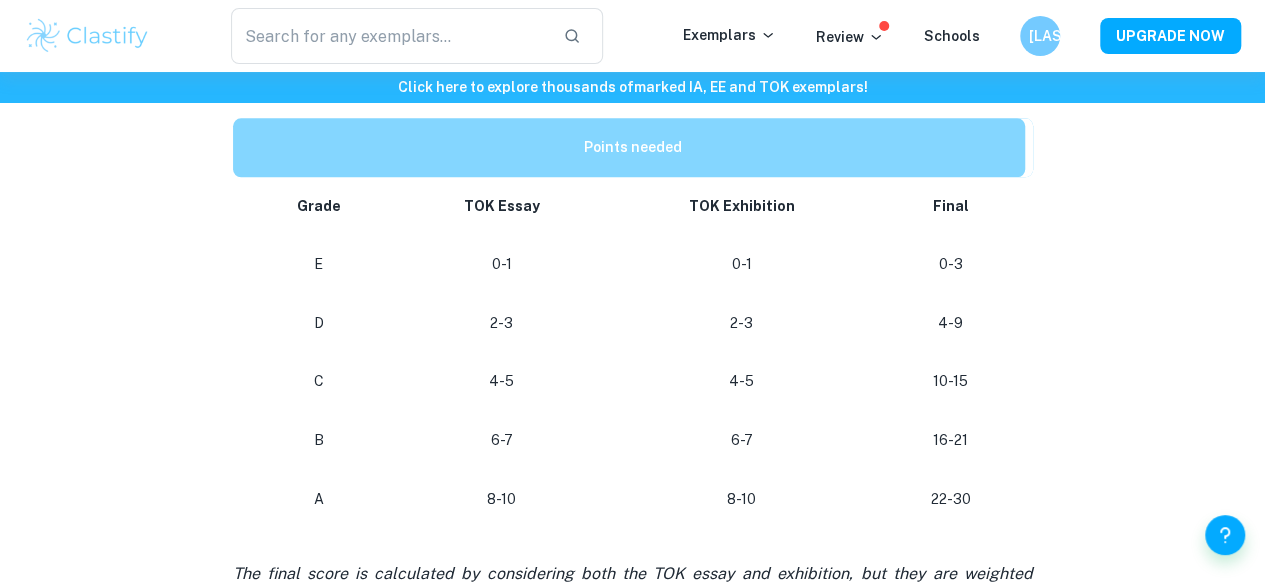 scroll, scrollTop: 933, scrollLeft: 0, axis: vertical 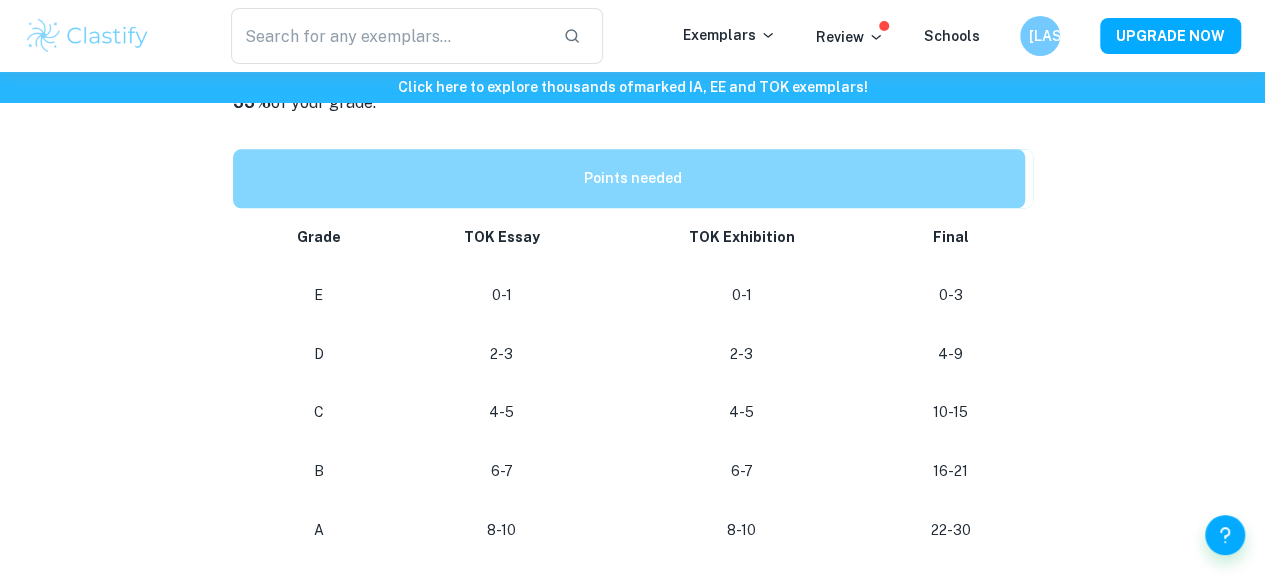 click on "TOK Grade Boundaries  By  [PERSON] • [DATE] Get feedback on your  TOK  Marked only by official IB examiners Learn more Are you strategizing your IB coursework writing and you want to know the points needed for achieving specific grades? This guide offers the grade boundaries for Theory of Knowledge, aiding you in planning effectively. Remember to note that these thresholds vary between sessions, serving as approximate benchmarks for grade attainment. Nonetheless, utilize this resource as a valuable planning aid in your academic pursuits!   The TOK assessment consists of a  TOK essay worth 67%  of your grade and   a  TOK exhibition weighs 33%  of your grade.    Points needed Grade  TOK Essay TOK Exhibition Final  E 0-1 0-1 0-3 D 2-3 2-3 4-9 C 4-5 4-5 10-15 B 6-7 6-7 16-21 A 8-10 8-10 22-30   We hope that this guide will help you in planning your TOK essay and exhibition writing. For more guidance check out our blog post on  TOK exhibition prompts TOK essay   and  TOK exhibition examples.   Neutral" at bounding box center [632, 184] 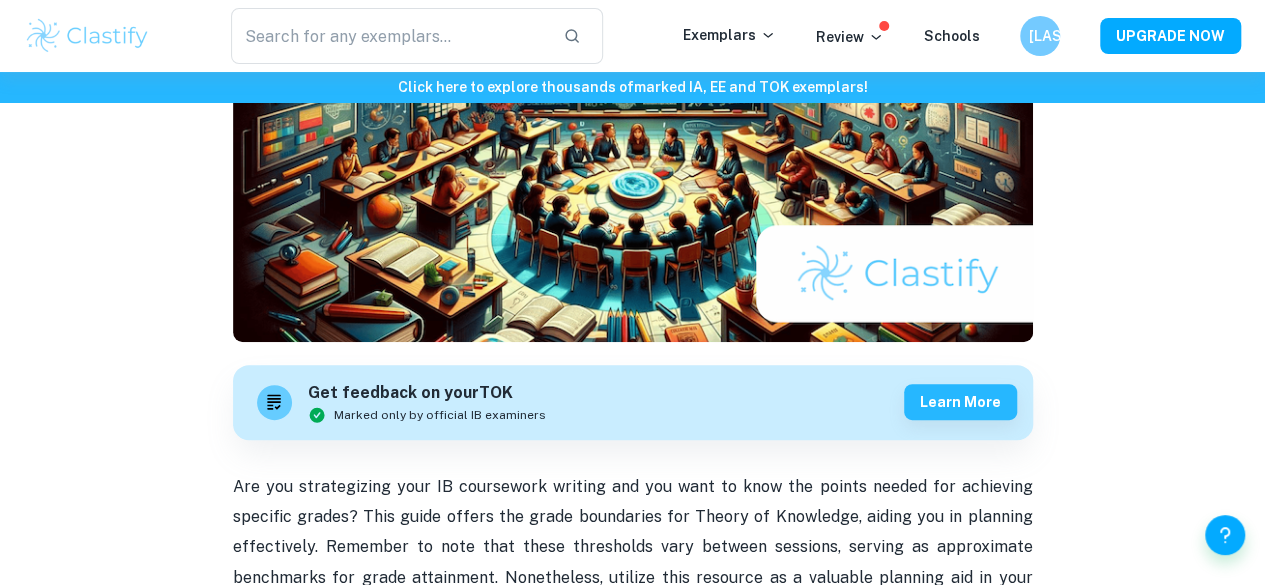 scroll, scrollTop: 0, scrollLeft: 0, axis: both 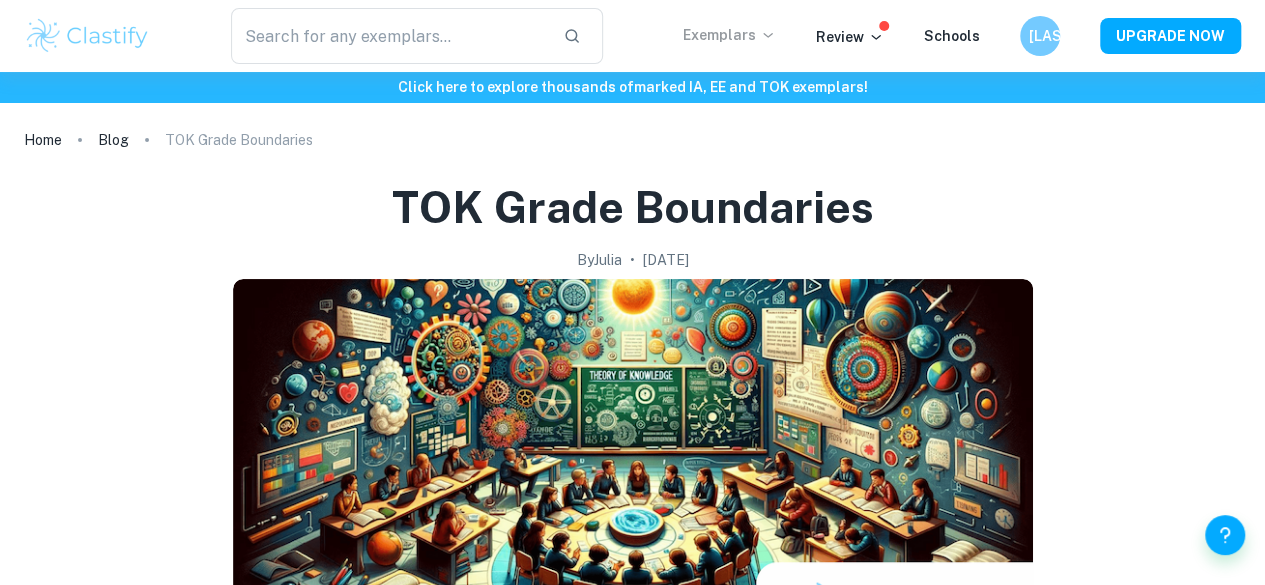 click on "Exemplars" at bounding box center [729, 35] 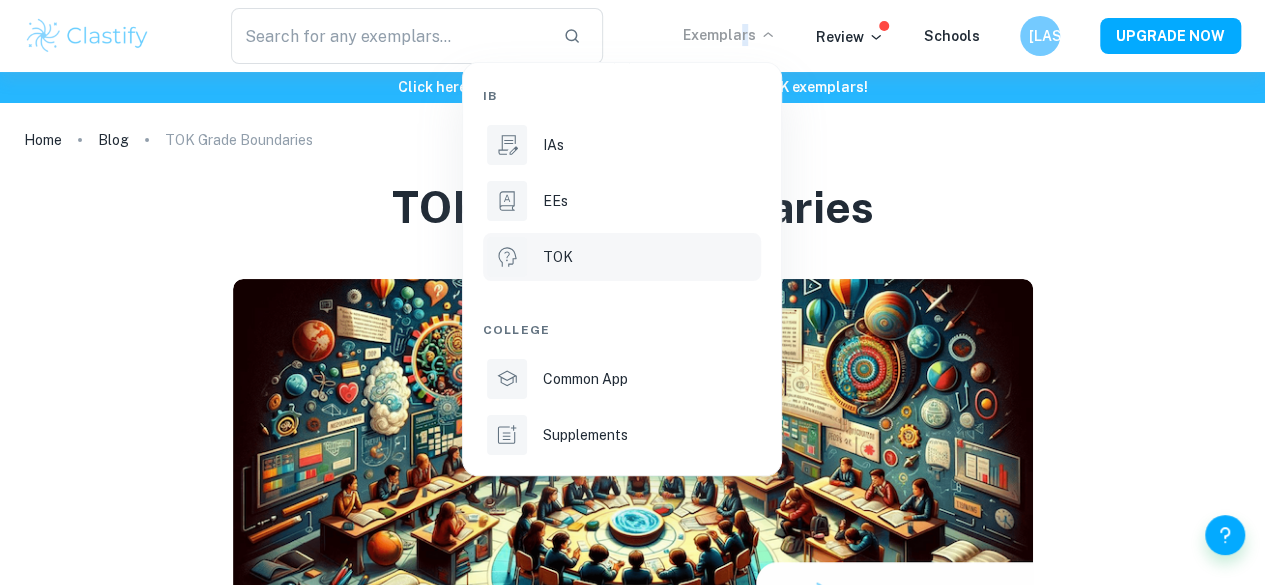 click on "TOK" at bounding box center (558, 257) 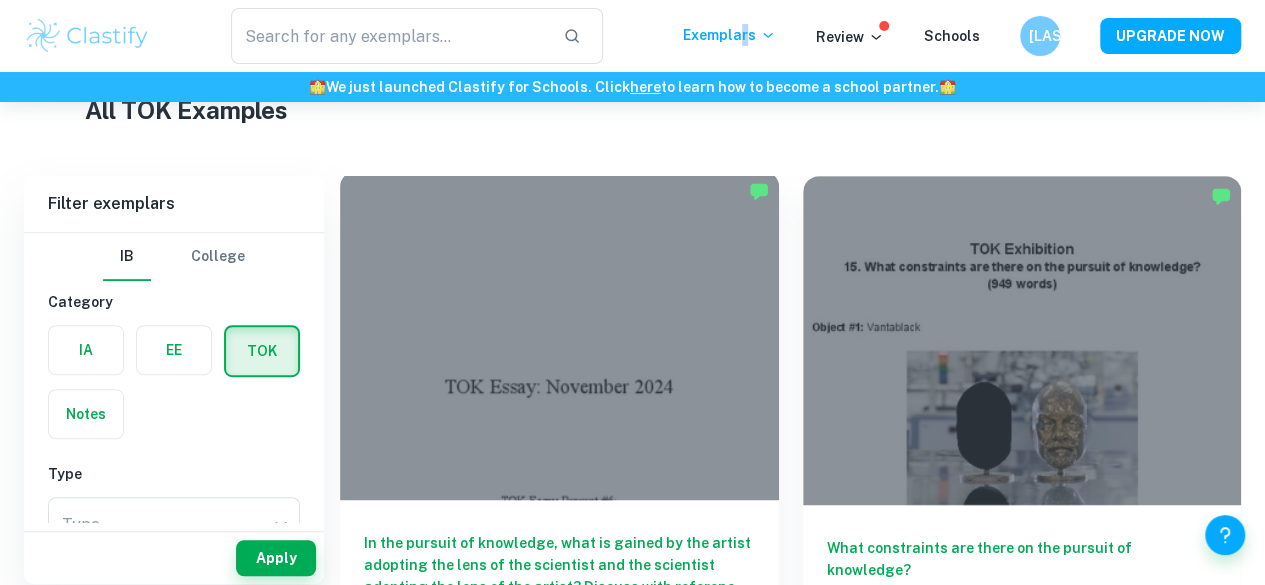 scroll, scrollTop: 533, scrollLeft: 0, axis: vertical 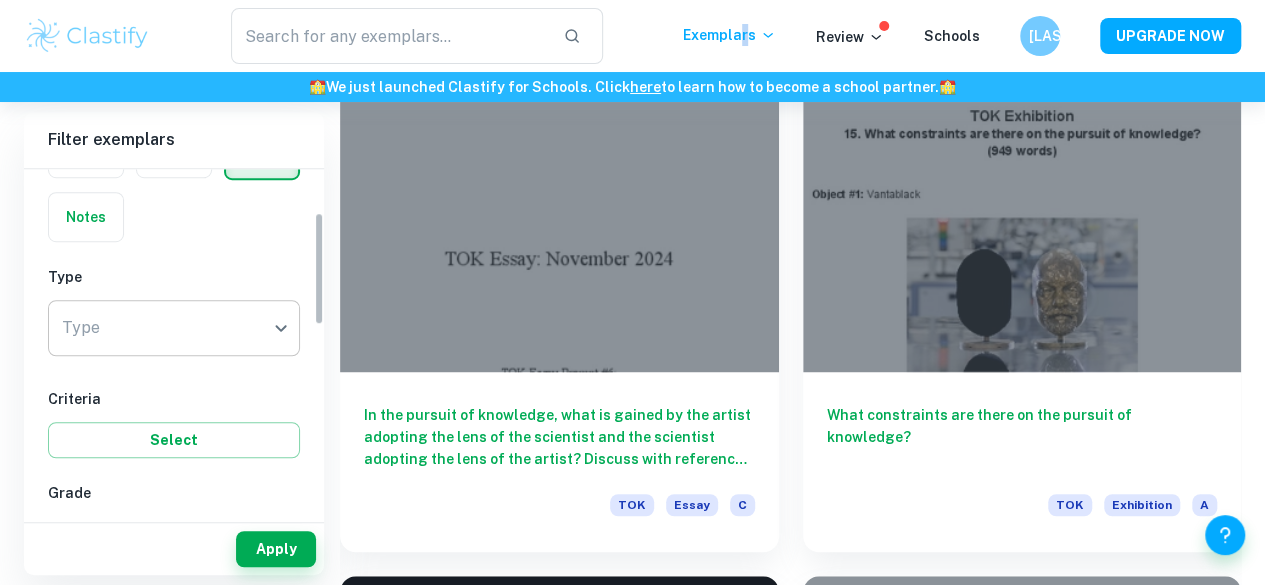 click on "We value your privacy We use cookies to enhance your browsing experience, serve personalised ads or content, and analyse our traffic. By clicking "Accept All", you consent to our use of cookies.   Cookie Policy Customise   Reject All   Accept All   Customise Consent Preferences   We use cookies to help you navigate efficiently and perform certain functions. You will find detailed information about all cookies under each consent category below. The cookies that are categorised as "Necessary" are stored on your browser as they are essential for enabling the basic functionalities of the site. ...  Show more For more information on how Google's third-party cookies operate and handle your data, see:   Google Privacy Policy Necessary Always Active Necessary cookies are required to enable the basic features of this site, such as providing secure log-in or adjusting your consent preferences. These cookies do not store any personally identifiable data. Functional Analytics Performance Advertisement Uncategorised" at bounding box center [632, -139] 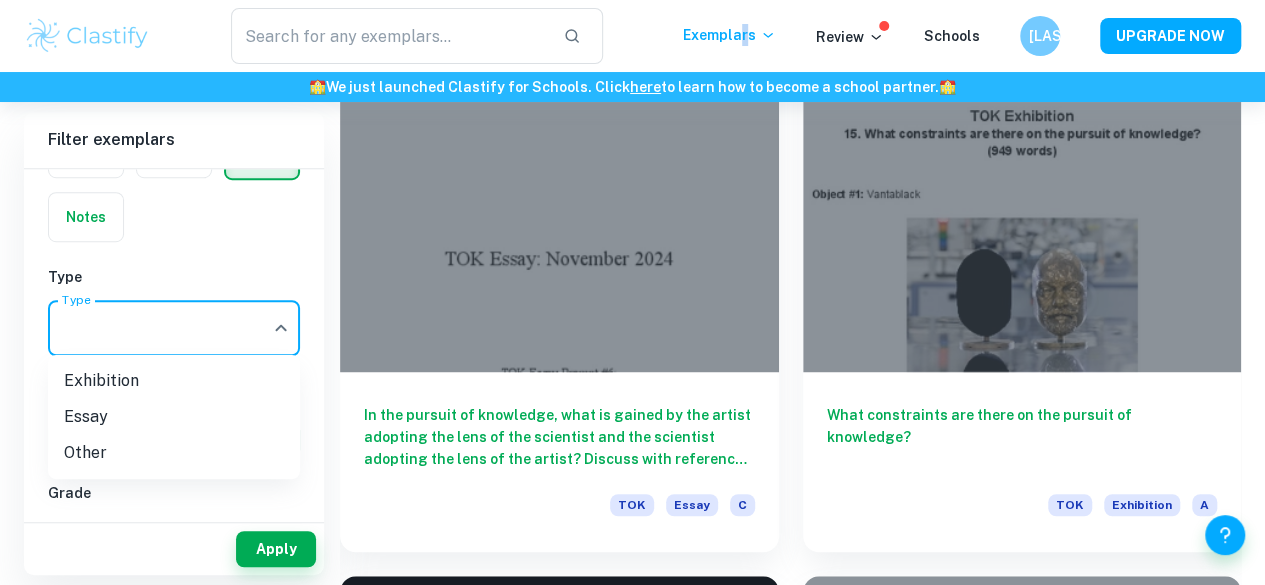 click on "Essay" at bounding box center (174, 417) 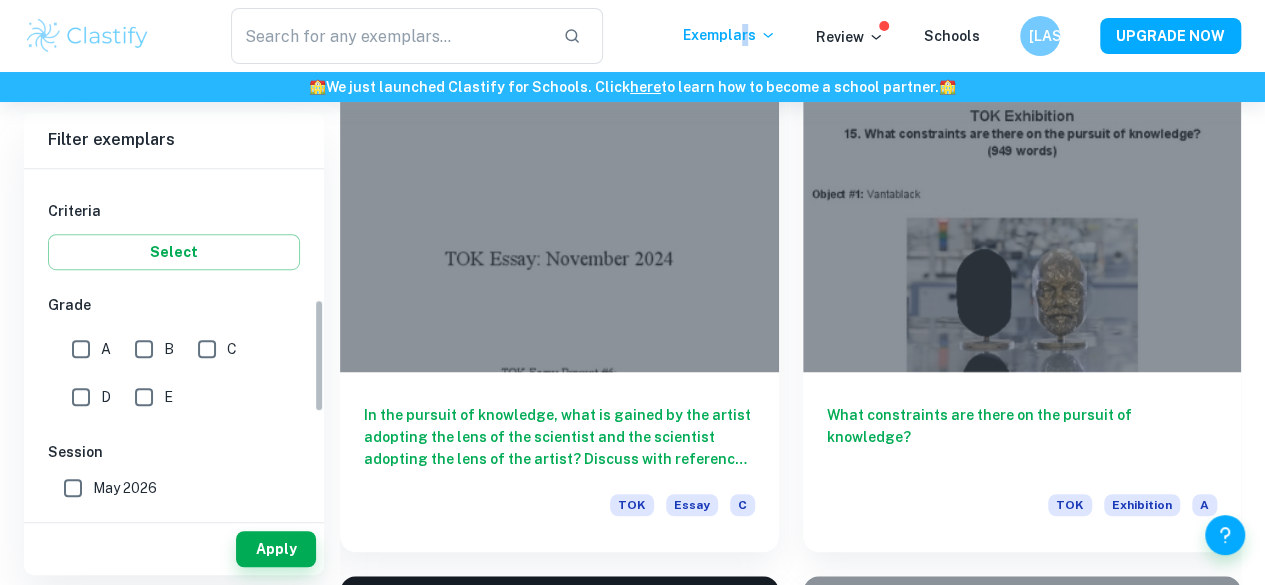scroll, scrollTop: 400, scrollLeft: 0, axis: vertical 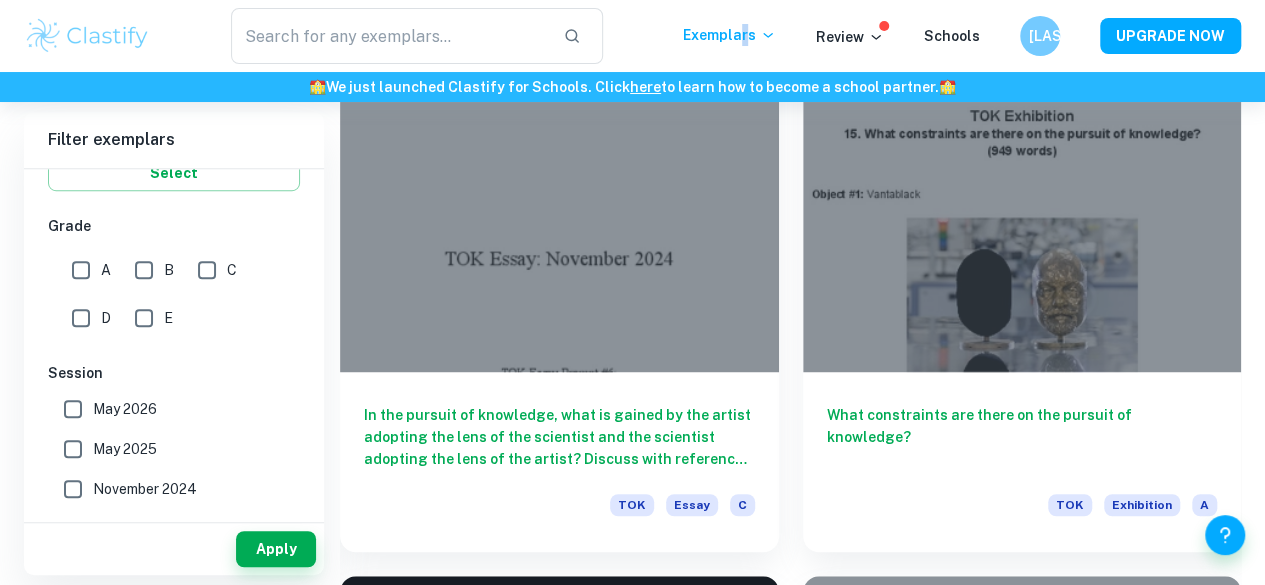 click on "A" at bounding box center [81, 270] 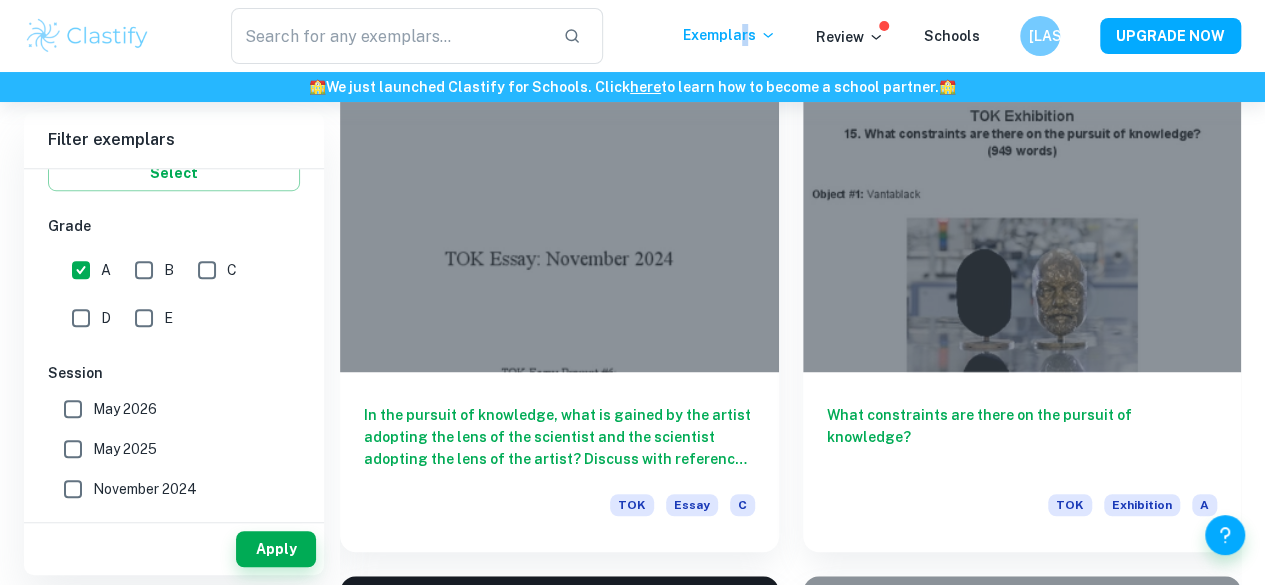 click on "B" at bounding box center (144, 270) 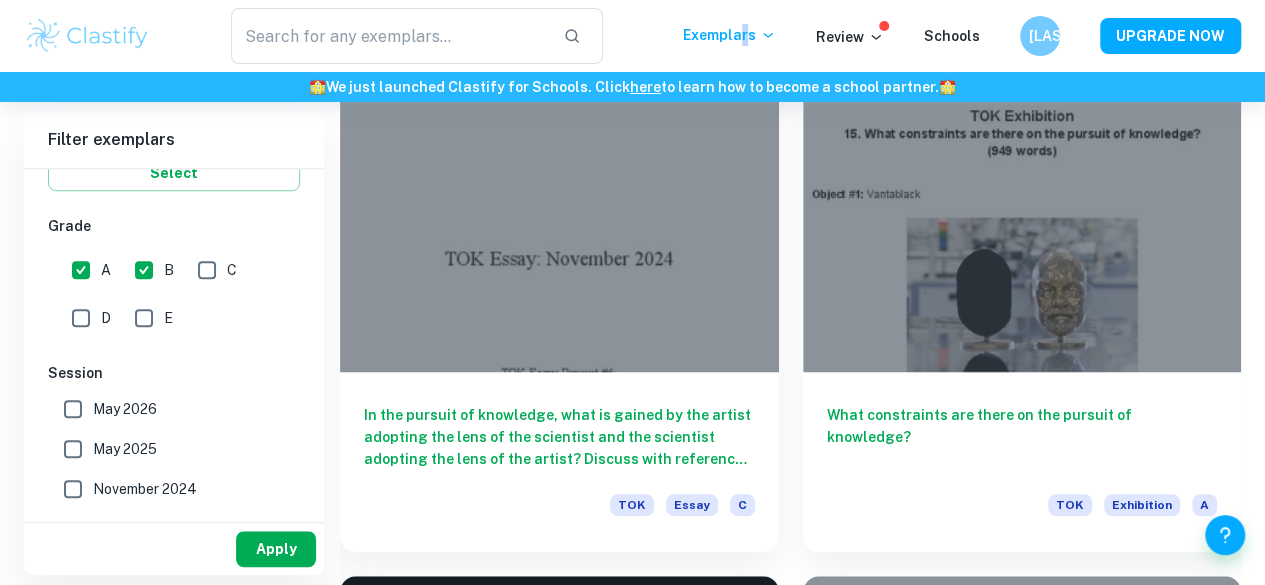 click on "Apply" at bounding box center (276, 549) 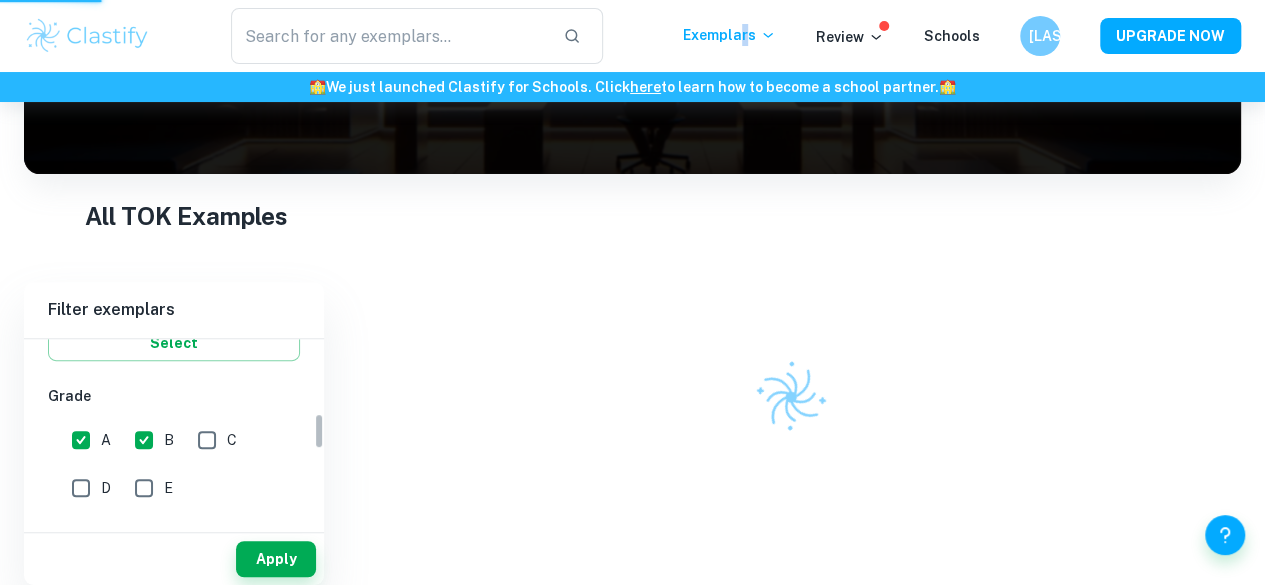 scroll, scrollTop: 290, scrollLeft: 0, axis: vertical 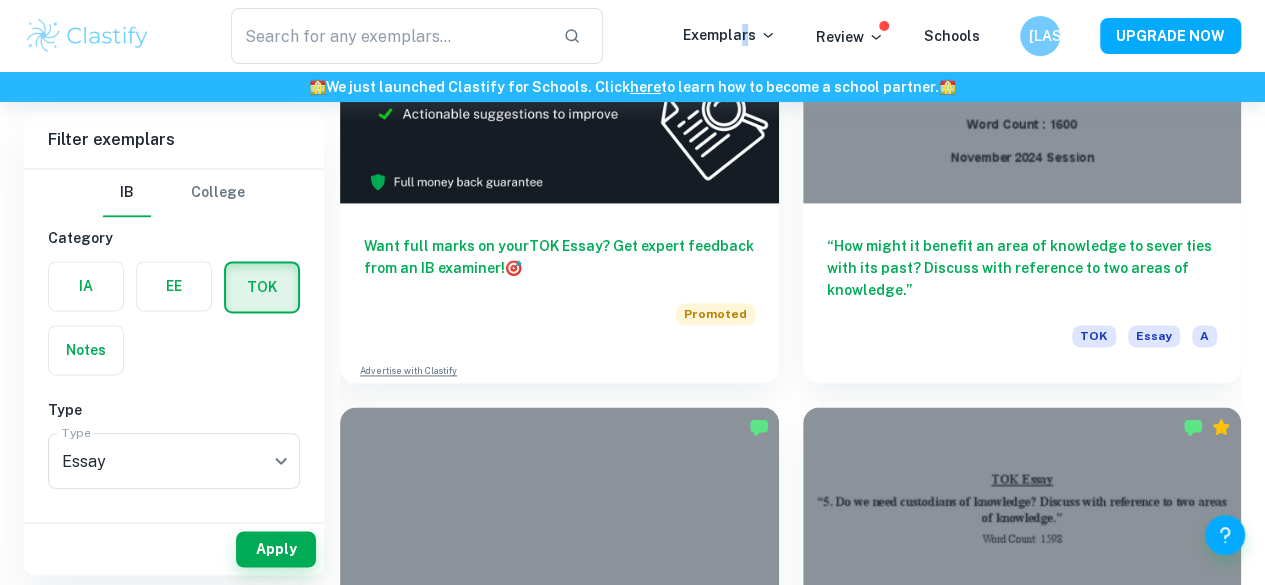 click at bounding box center (1022, 1099) 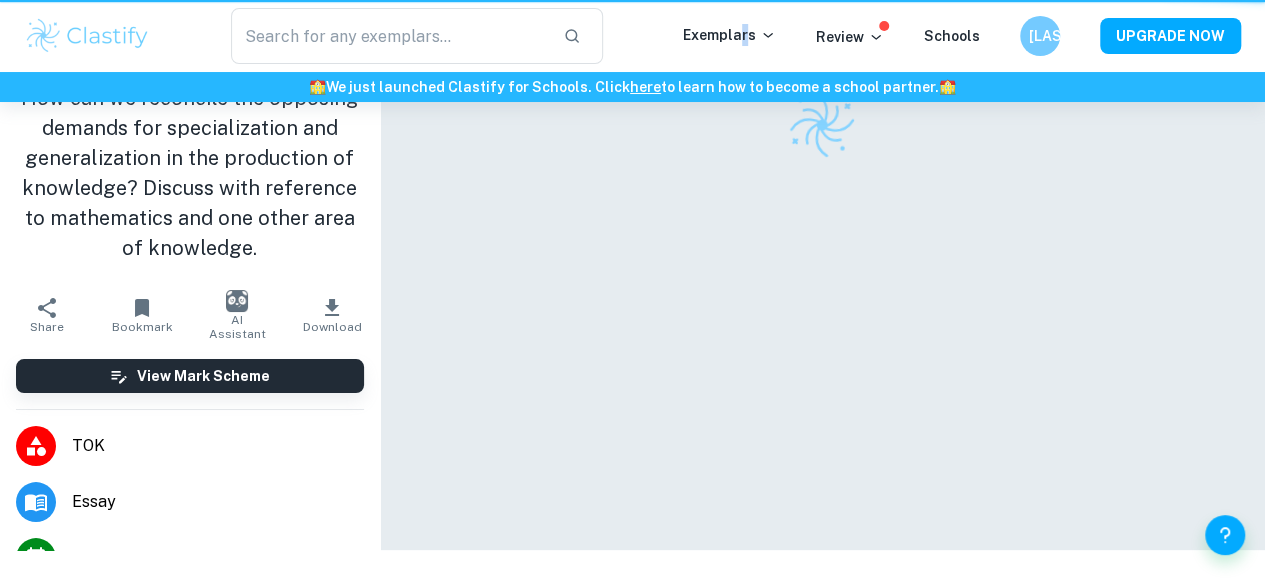 scroll, scrollTop: 0, scrollLeft: 0, axis: both 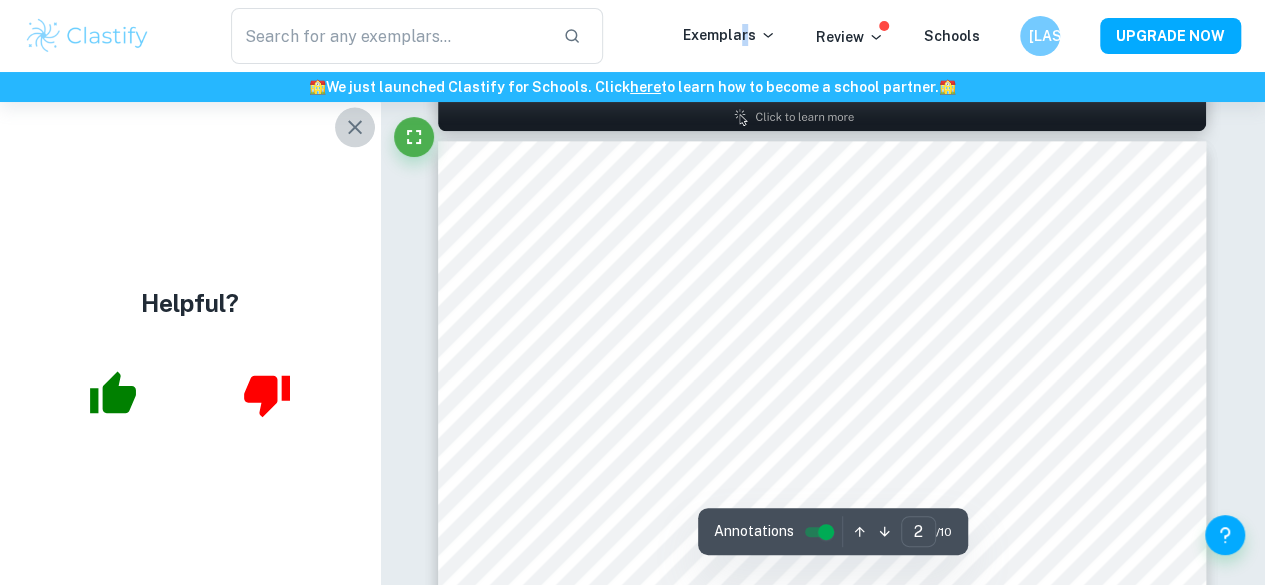 click 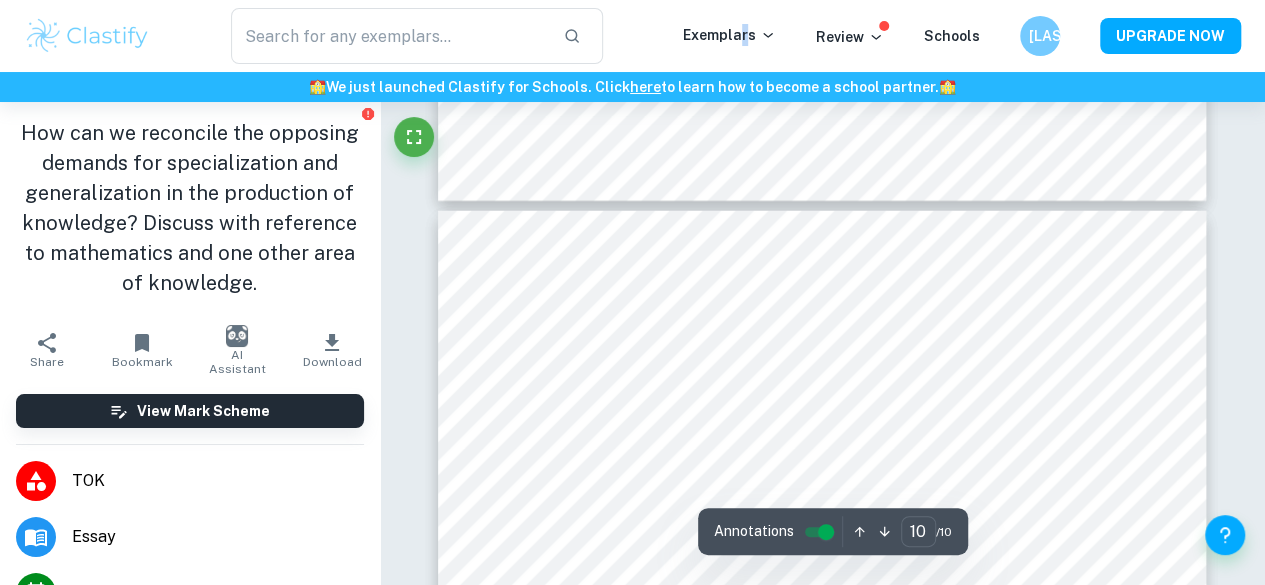 scroll, scrollTop: 10266, scrollLeft: 0, axis: vertical 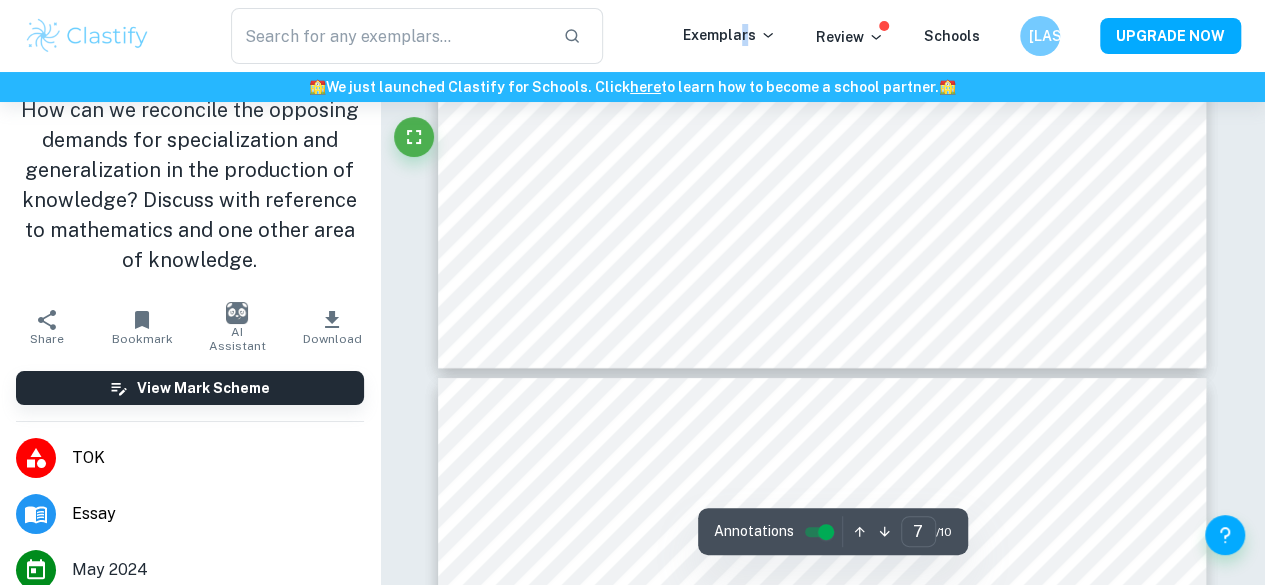 type on "8" 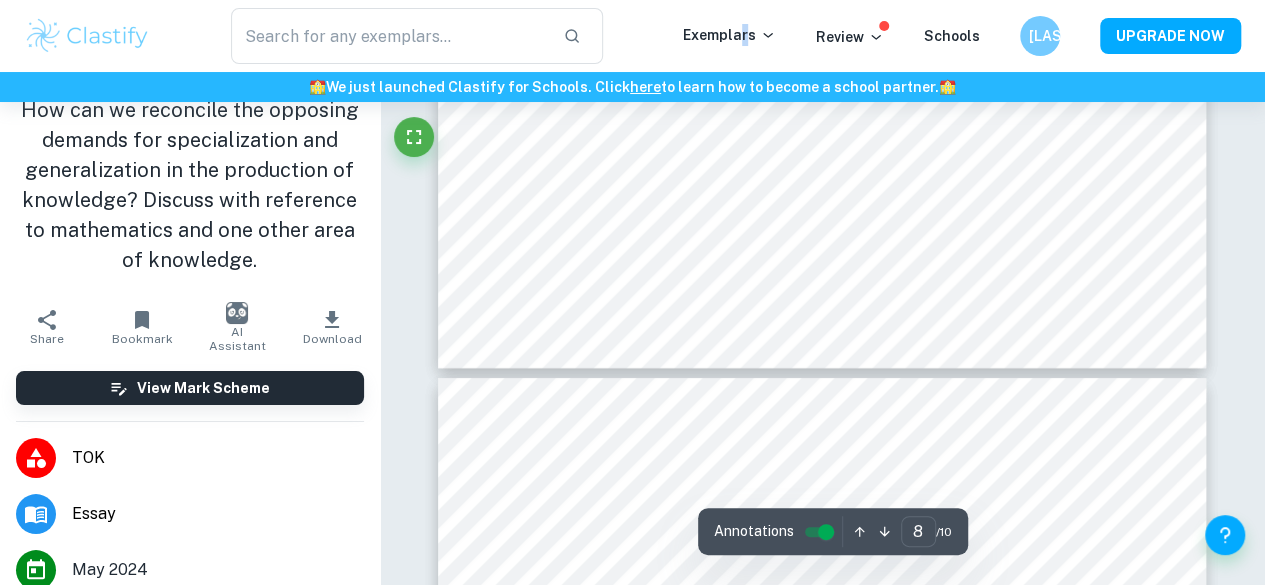 scroll, scrollTop: 7919, scrollLeft: 0, axis: vertical 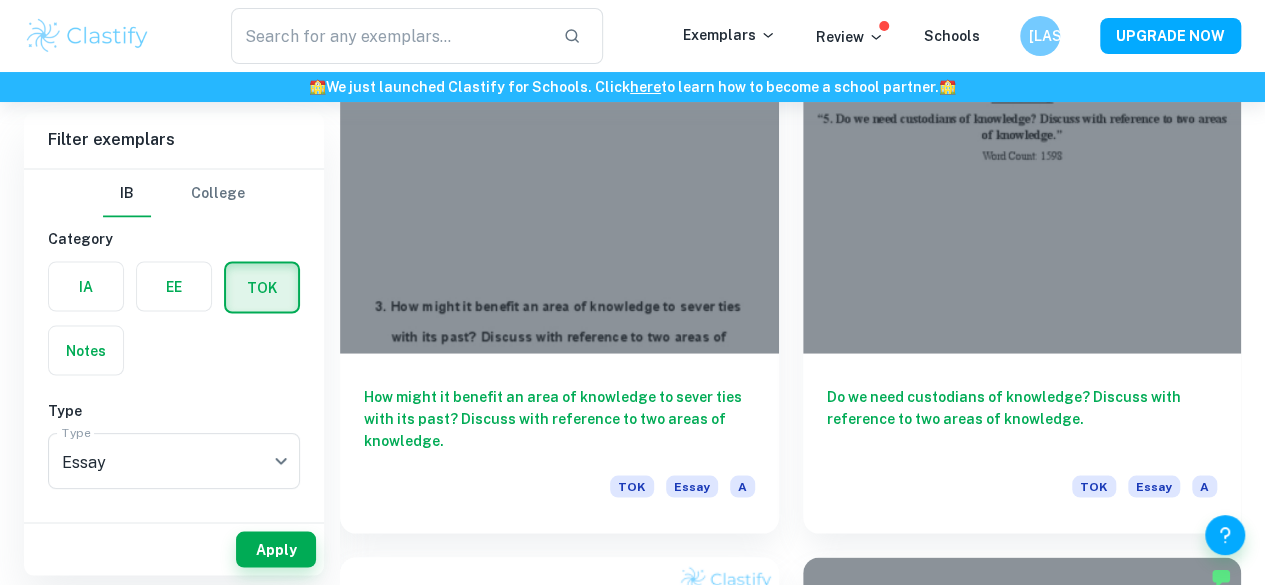 click on "Do we need custodians of knowledge? Discuss with reference to two areas of knowledge." at bounding box center [559, 2011] 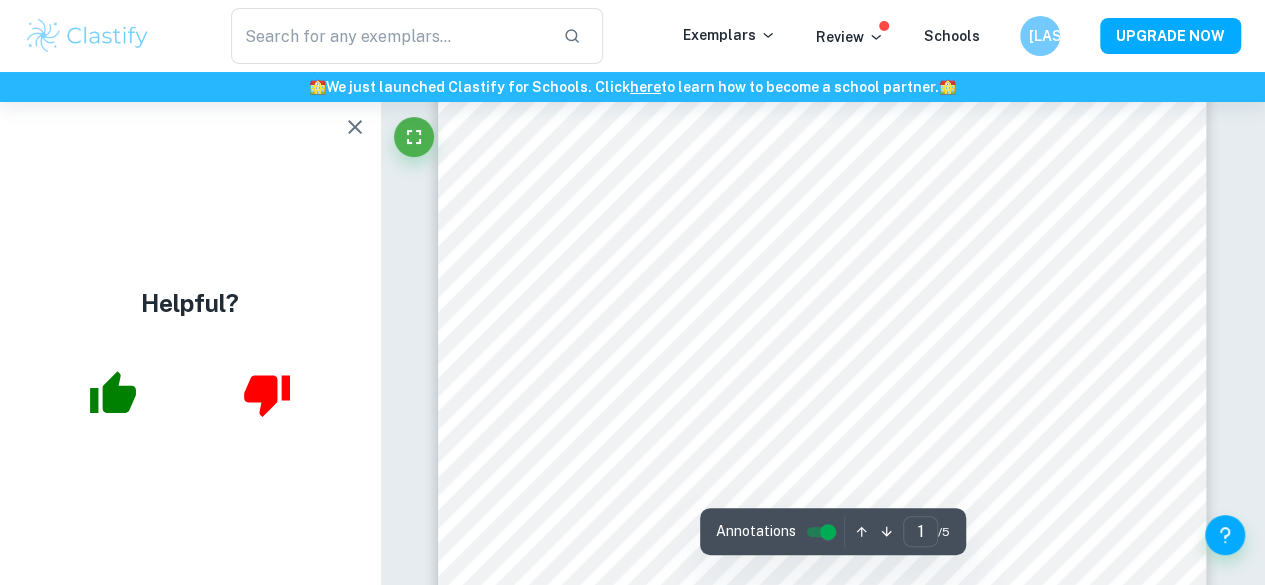 scroll, scrollTop: 266, scrollLeft: 0, axis: vertical 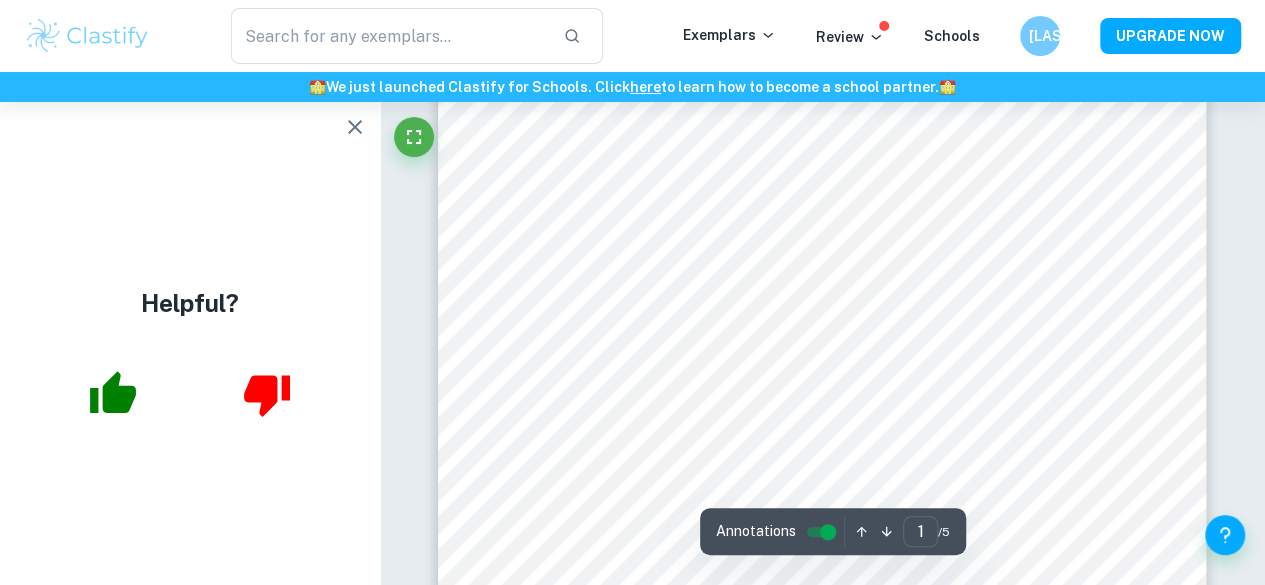 click 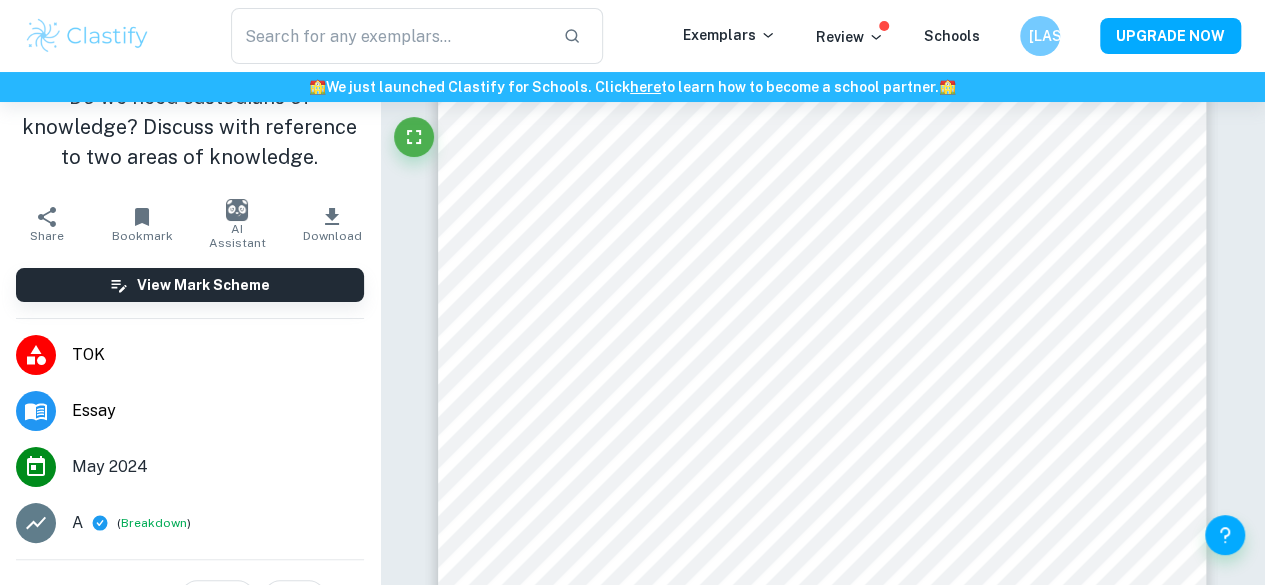 scroll, scrollTop: 10, scrollLeft: 0, axis: vertical 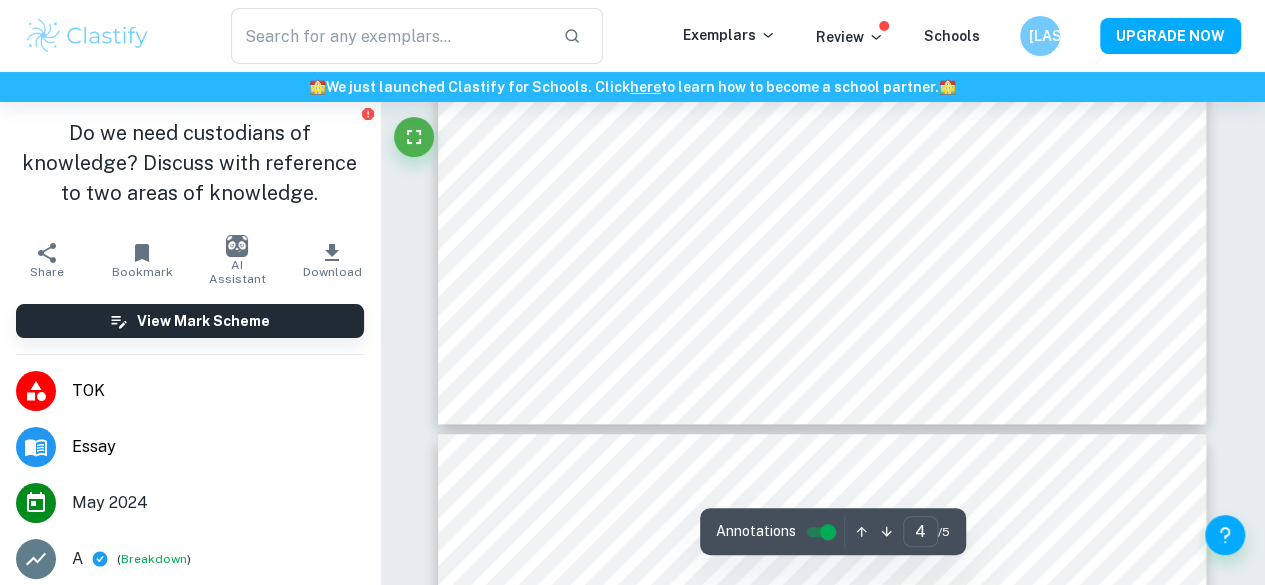 type on "5" 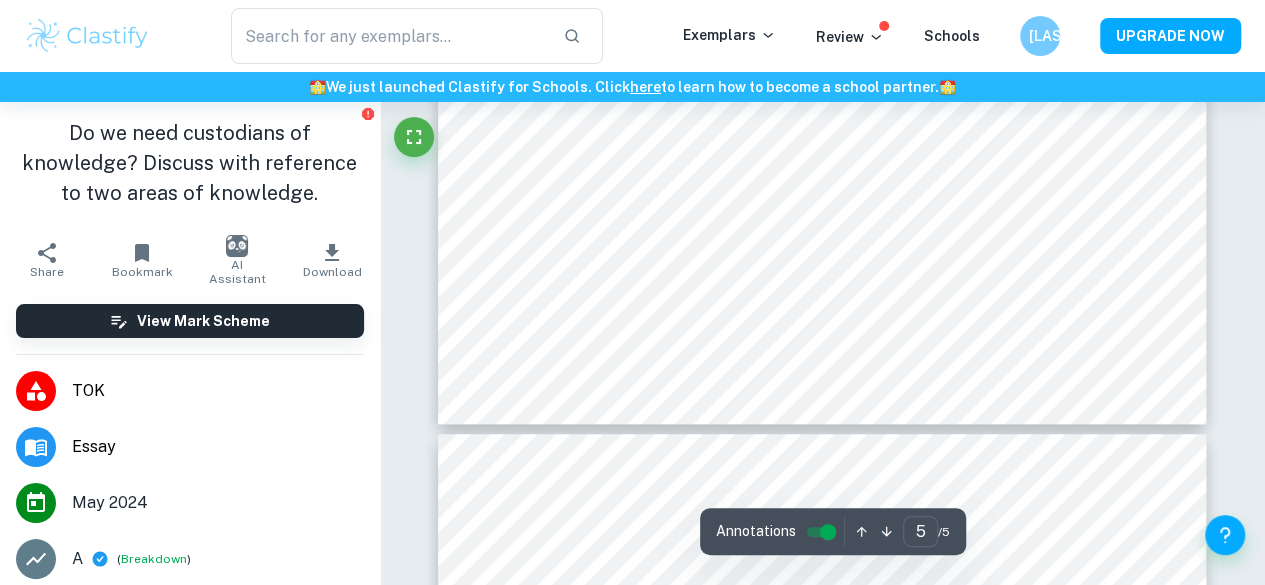 scroll, scrollTop: 4848, scrollLeft: 0, axis: vertical 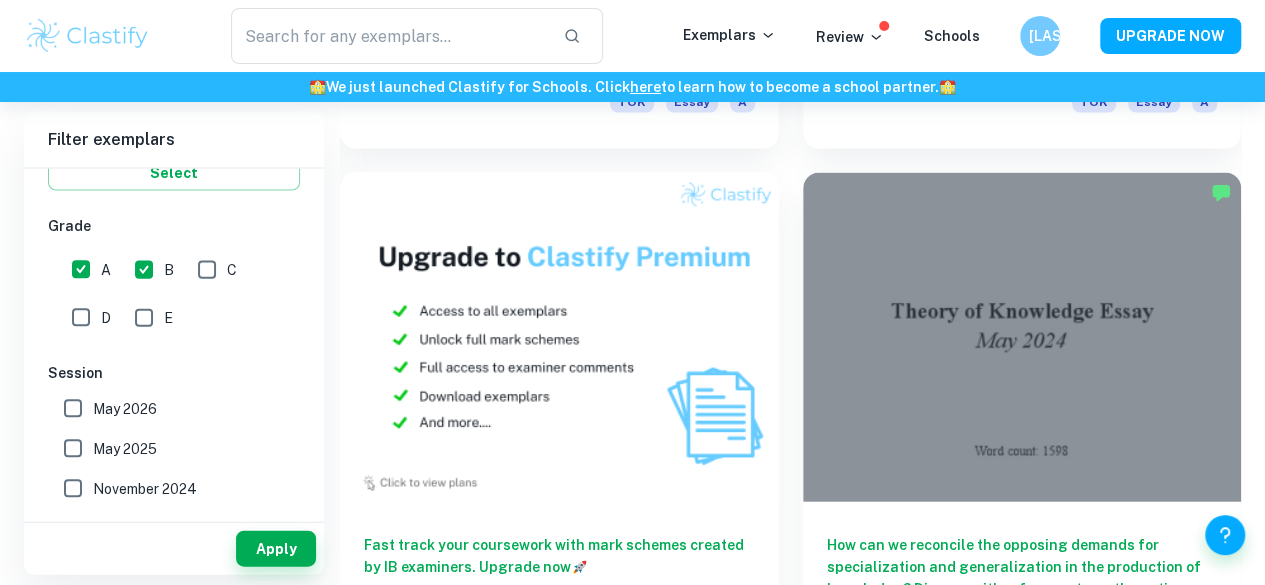 click on "May 2025" at bounding box center [73, 449] 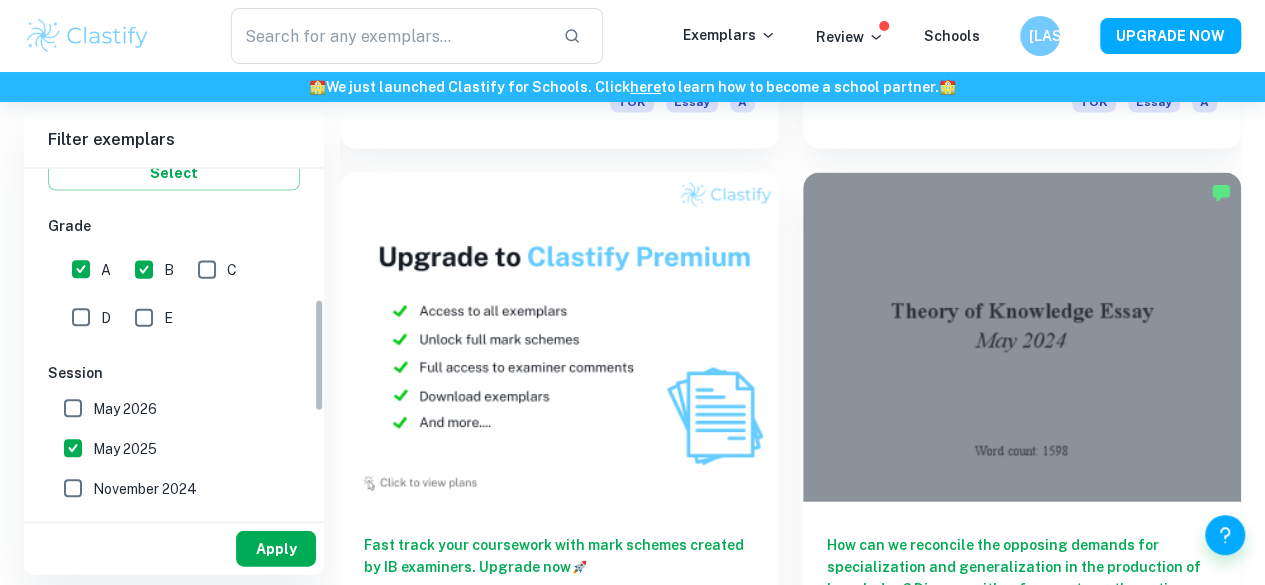 click on "Apply" at bounding box center [276, 549] 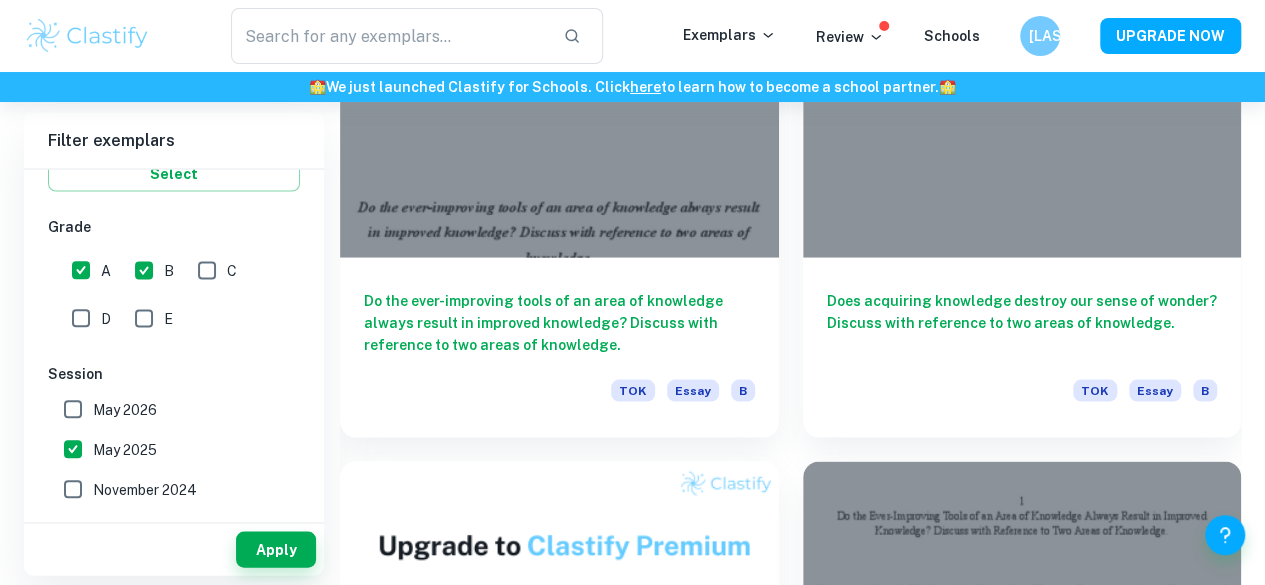 scroll, scrollTop: 1866, scrollLeft: 0, axis: vertical 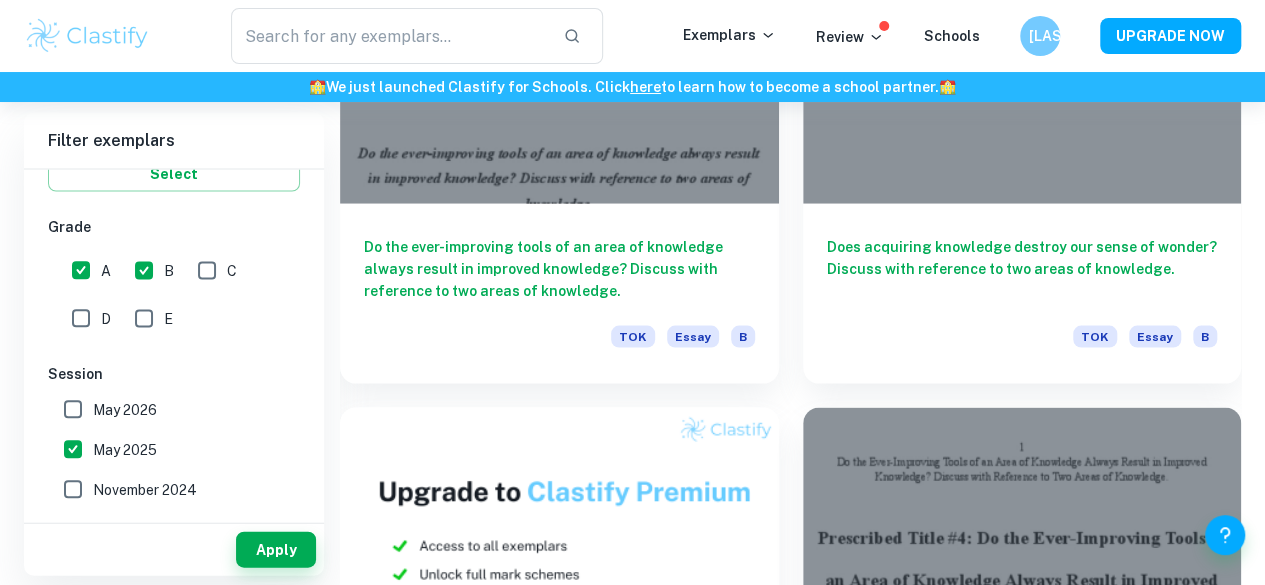 click at bounding box center [1022, 1099] 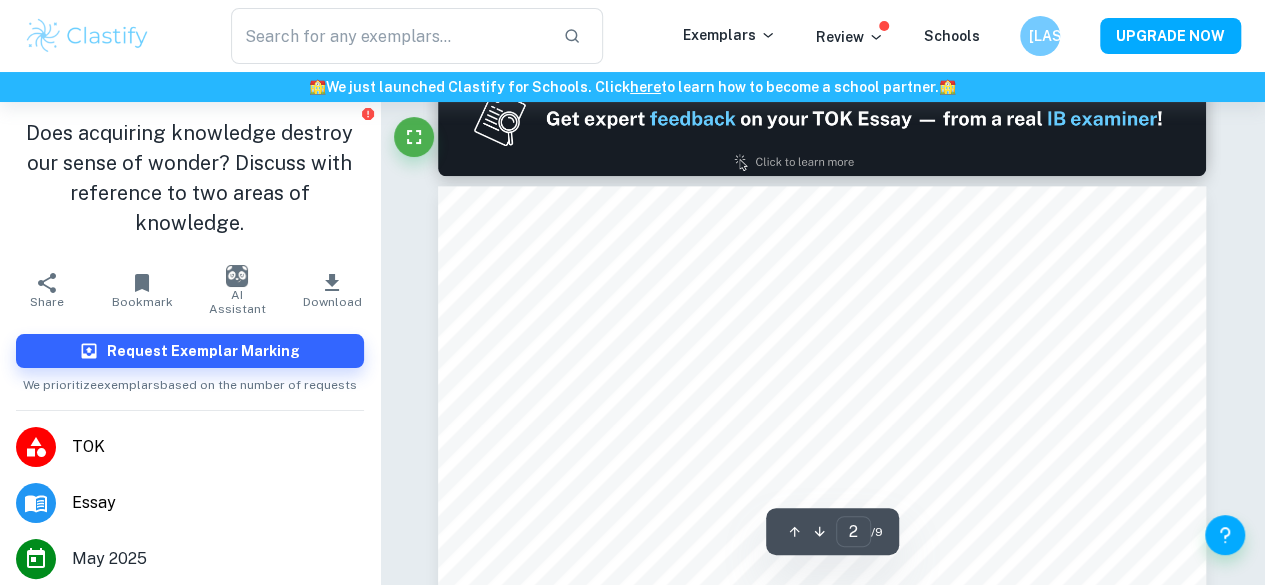 scroll, scrollTop: 1066, scrollLeft: 0, axis: vertical 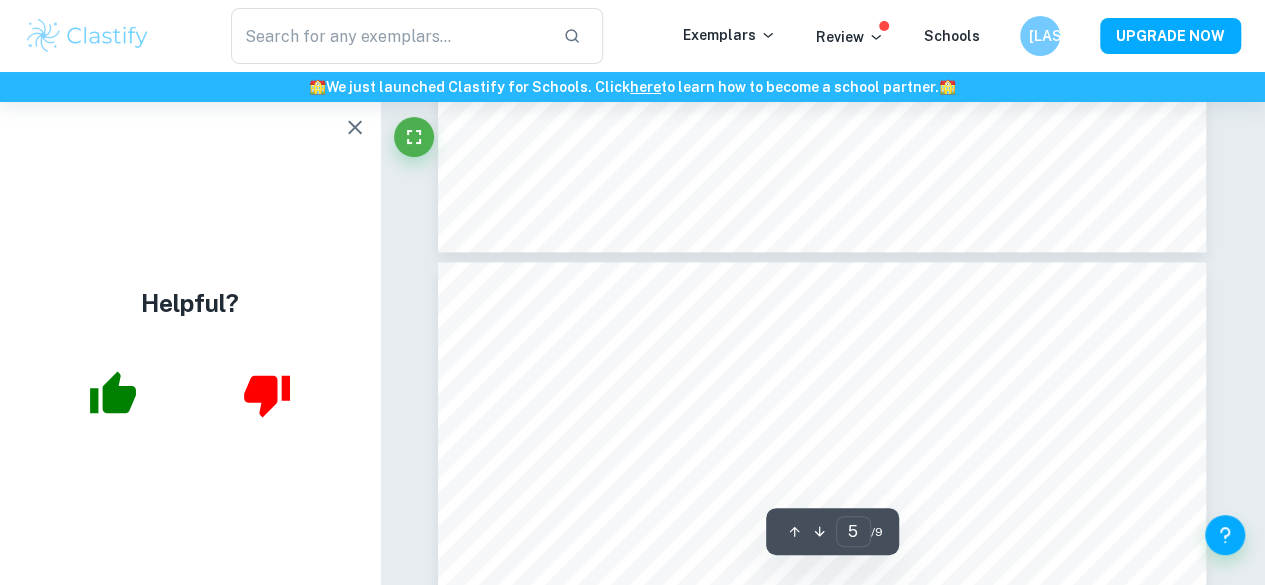 type on "6" 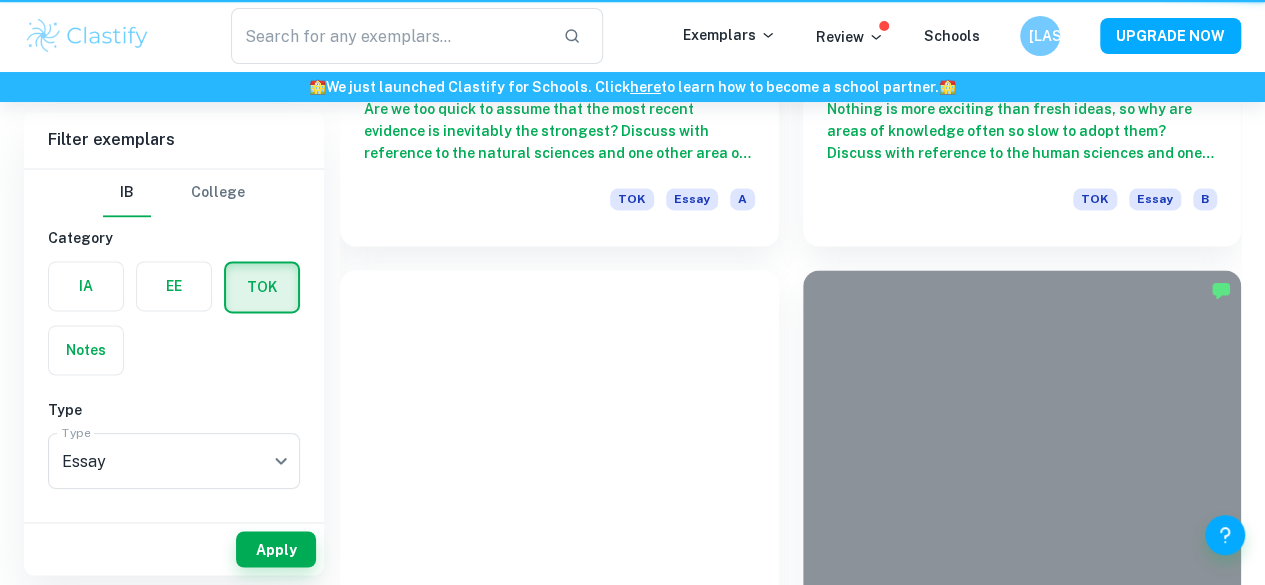 scroll, scrollTop: 1866, scrollLeft: 0, axis: vertical 